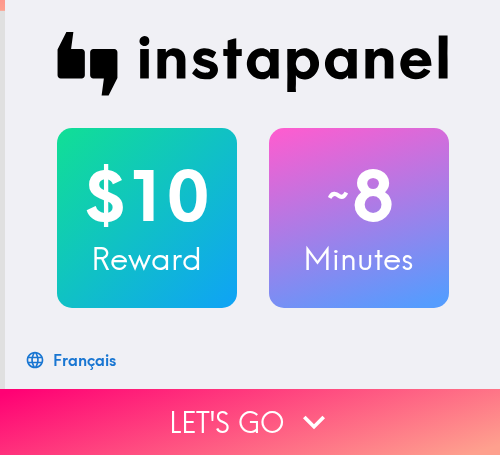 scroll, scrollTop: 0, scrollLeft: 0, axis: both 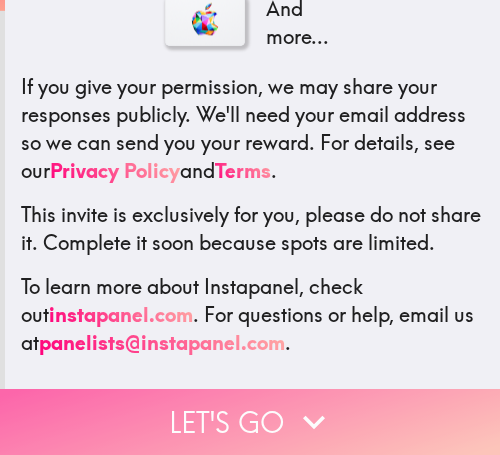 drag, startPoint x: 435, startPoint y: 379, endPoint x: 461, endPoint y: 387, distance: 27.202942 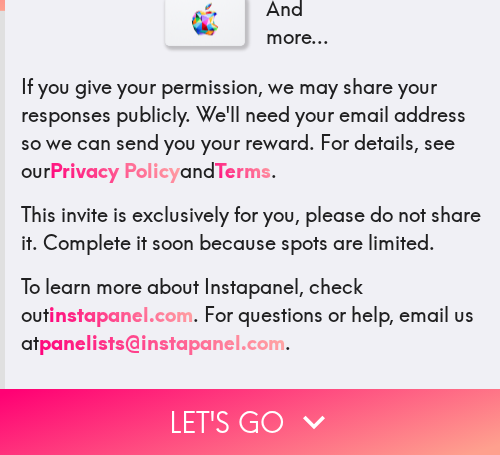 scroll, scrollTop: 0, scrollLeft: 0, axis: both 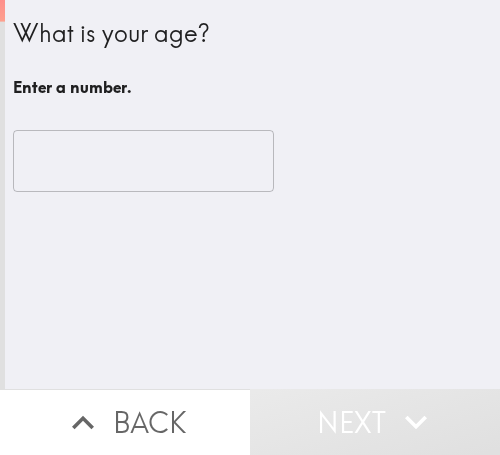 click at bounding box center [143, 161] 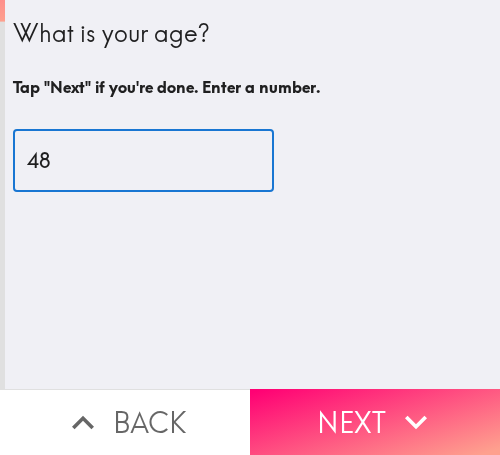 type on "48" 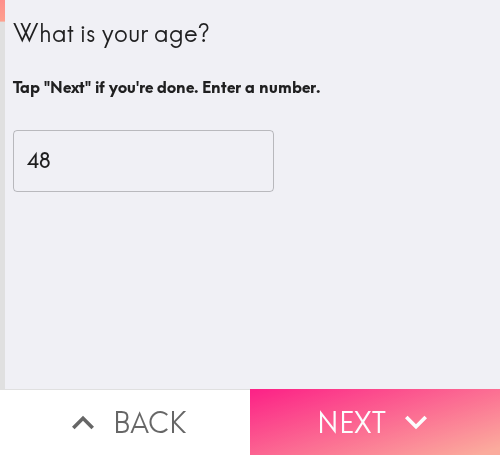 click on "Next" at bounding box center (375, 422) 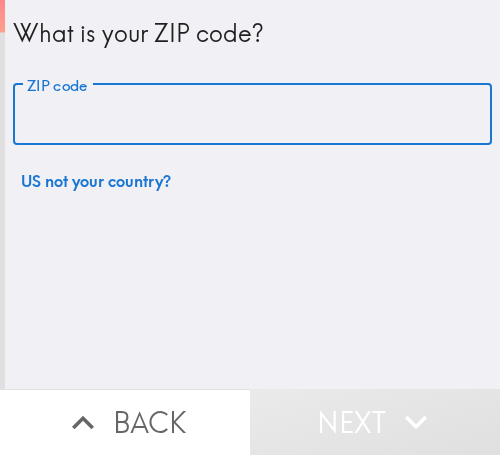 click on "ZIP code" at bounding box center (252, 115) 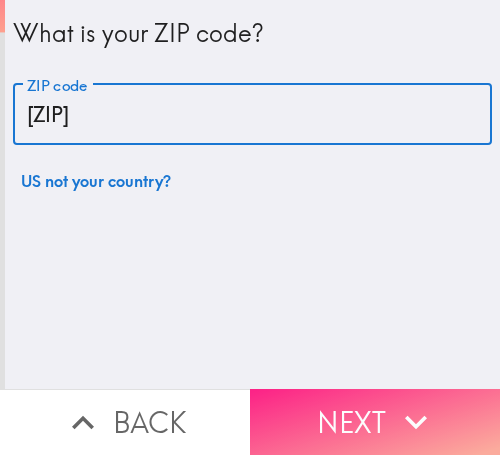 type on "11355" 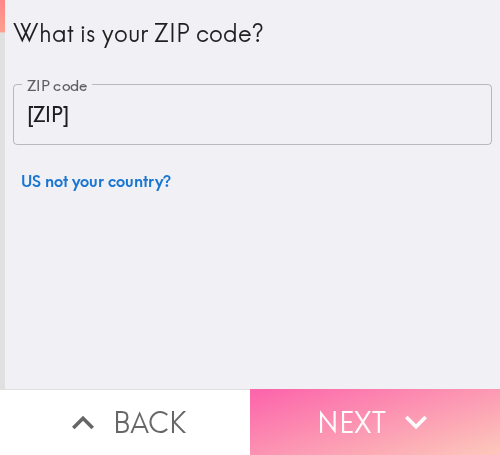 click on "Next" at bounding box center (375, 422) 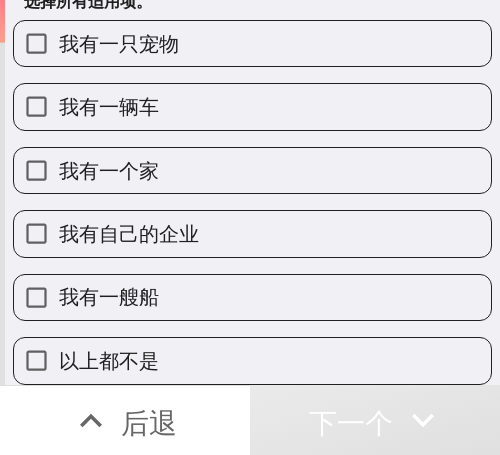 scroll, scrollTop: 100, scrollLeft: 0, axis: vertical 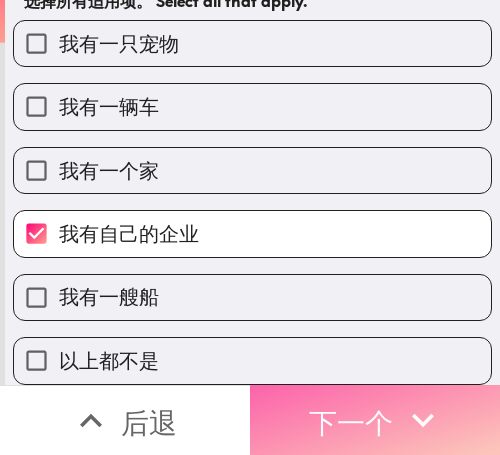 click on "下一个" at bounding box center [351, 422] 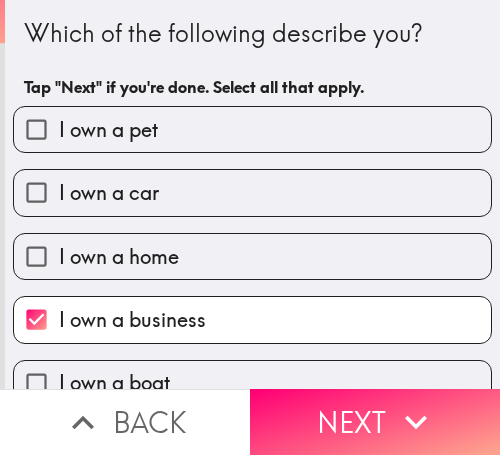 scroll, scrollTop: 0, scrollLeft: 0, axis: both 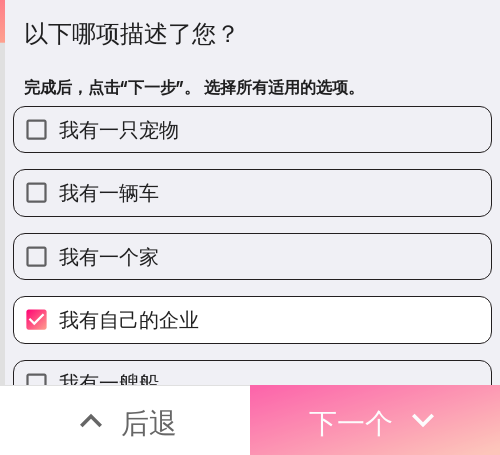 click on "下一个" at bounding box center (351, 422) 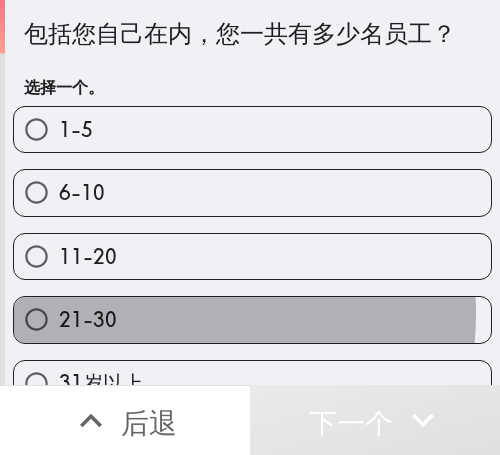 click on "21-30" at bounding box center [252, 319] 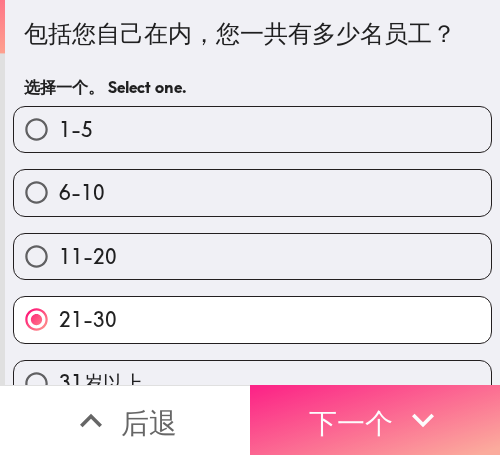 click on "下一个" at bounding box center [351, 422] 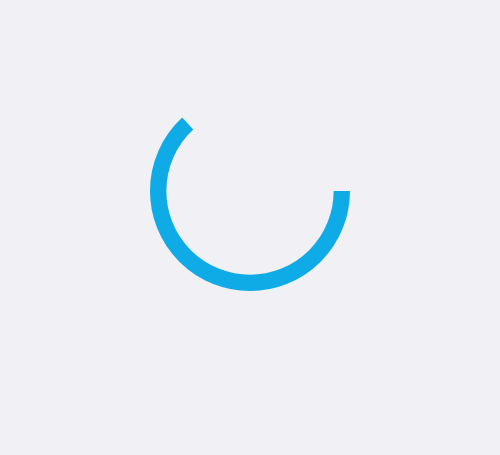 scroll, scrollTop: 0, scrollLeft: 0, axis: both 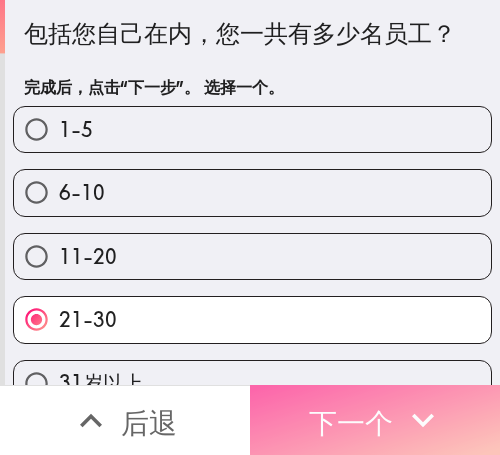 click on "下一个" at bounding box center (351, 422) 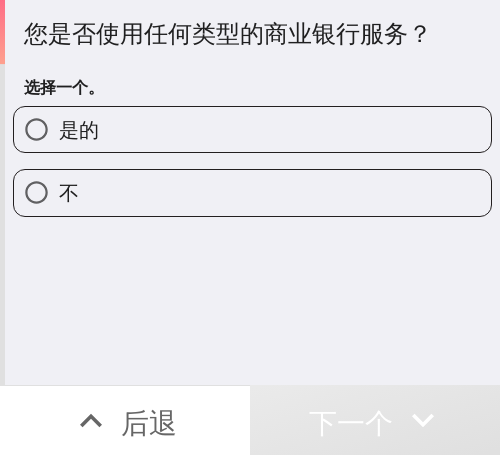 click on "是的" at bounding box center [252, 129] 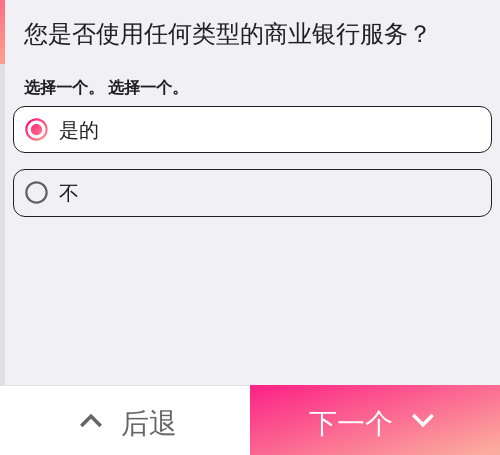 click on "下一个" at bounding box center (351, 422) 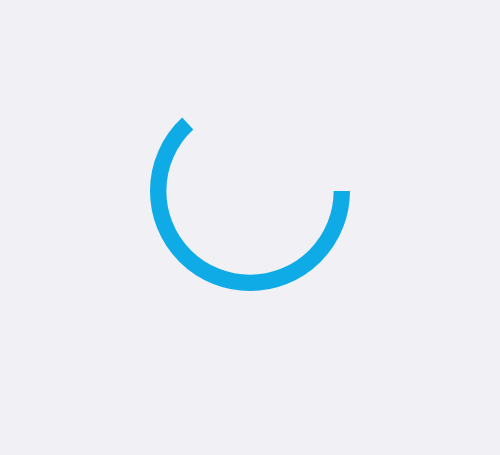 scroll, scrollTop: 0, scrollLeft: 0, axis: both 